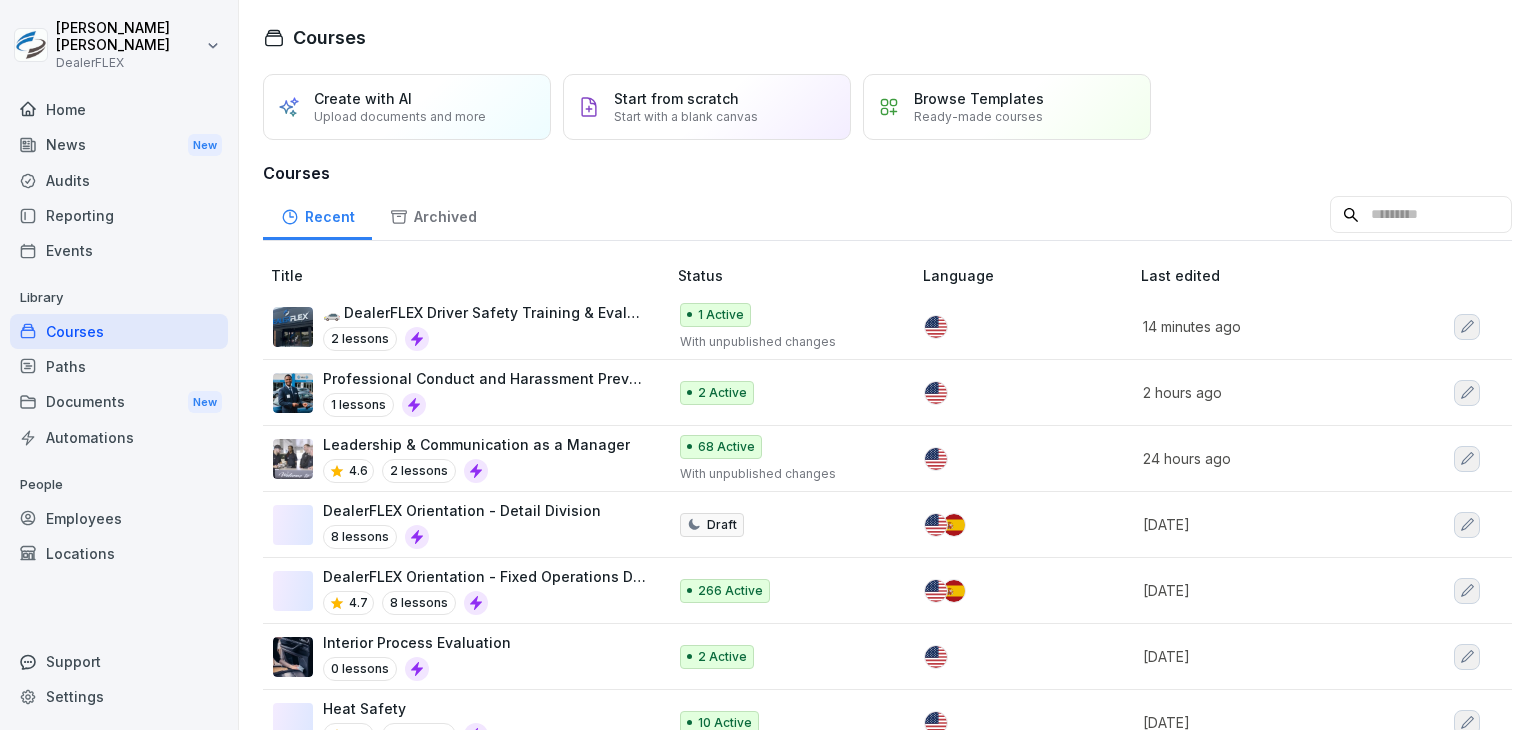 scroll, scrollTop: 0, scrollLeft: 0, axis: both 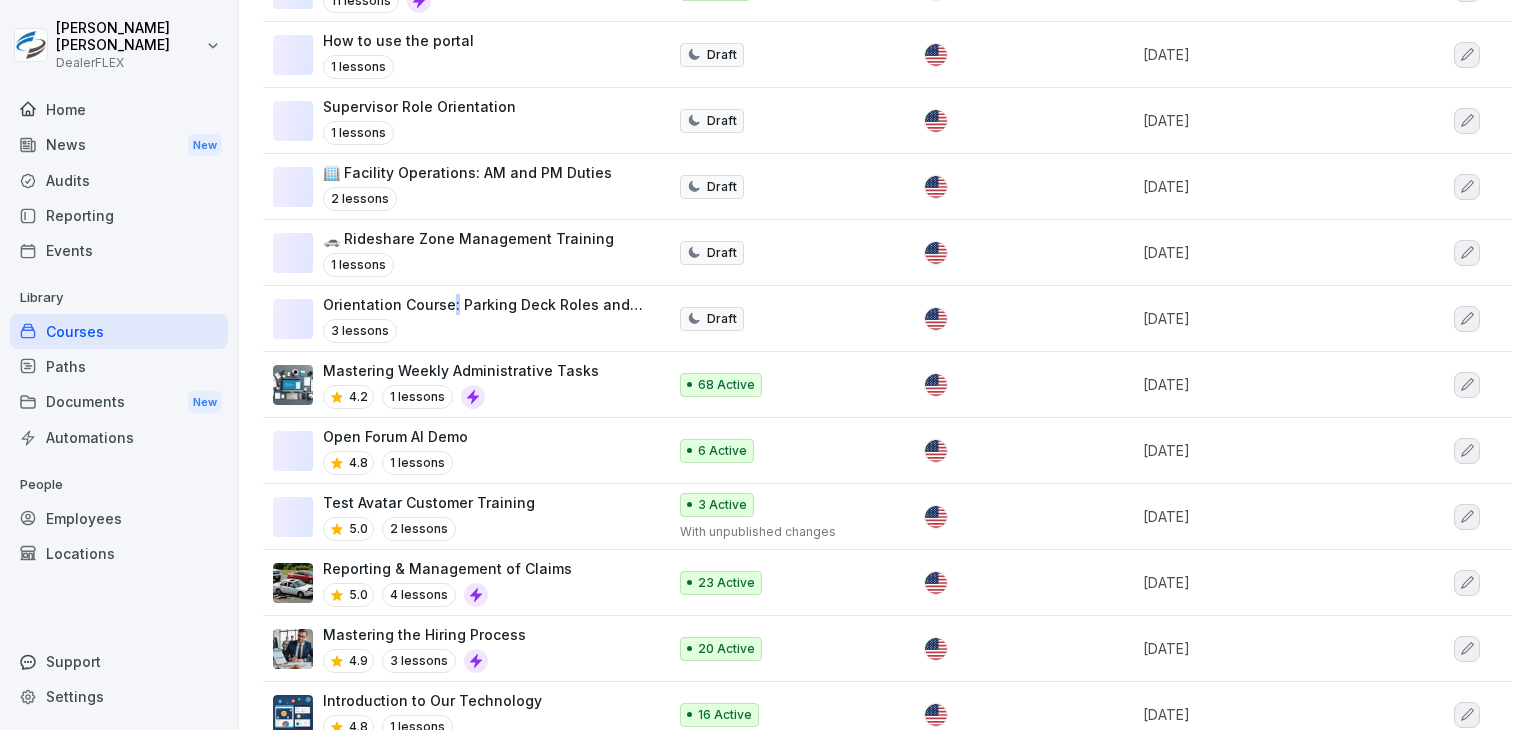 click on "Orientation Course: Parking Deck Roles and Procedures at American Dream Mall 3 lessons" at bounding box center [484, 318] 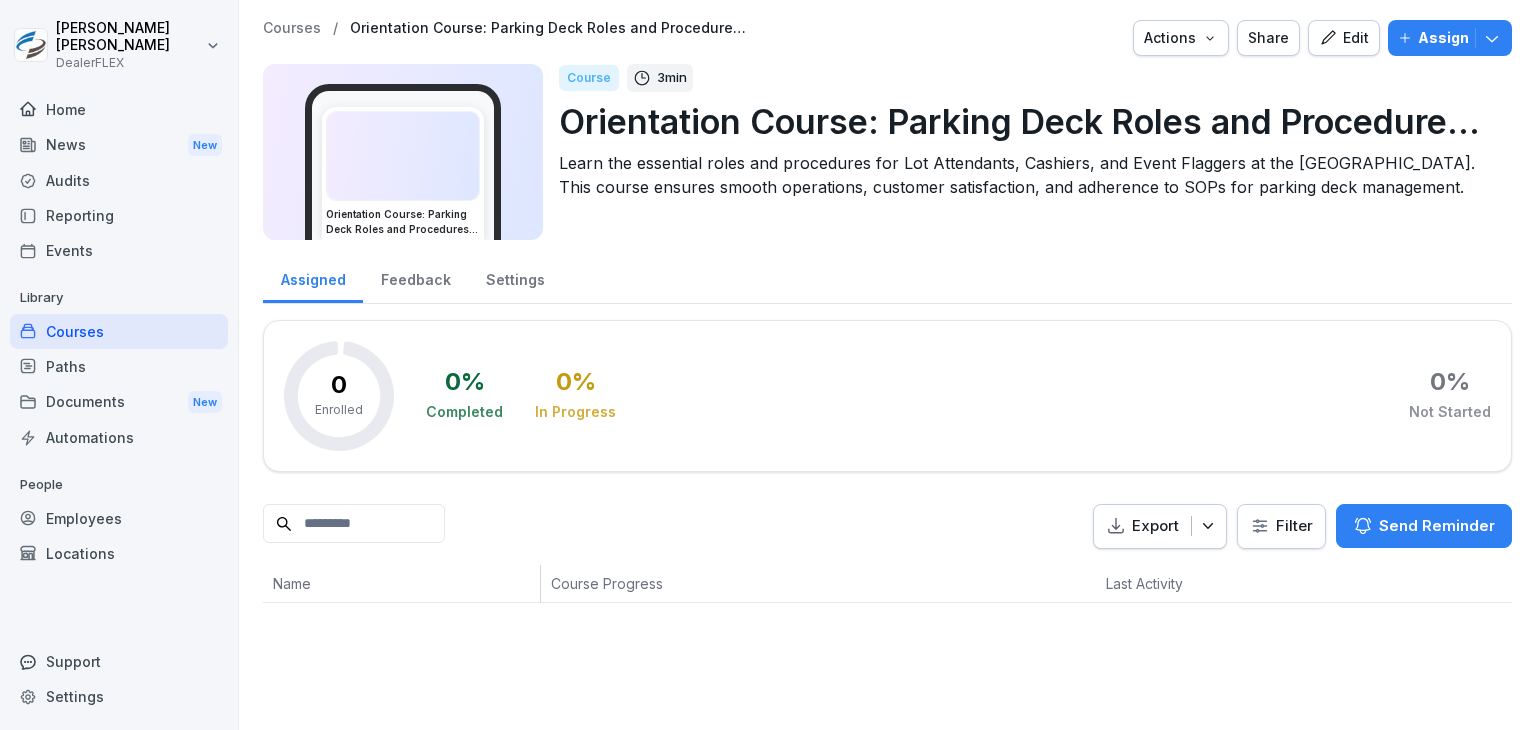 scroll, scrollTop: 0, scrollLeft: 0, axis: both 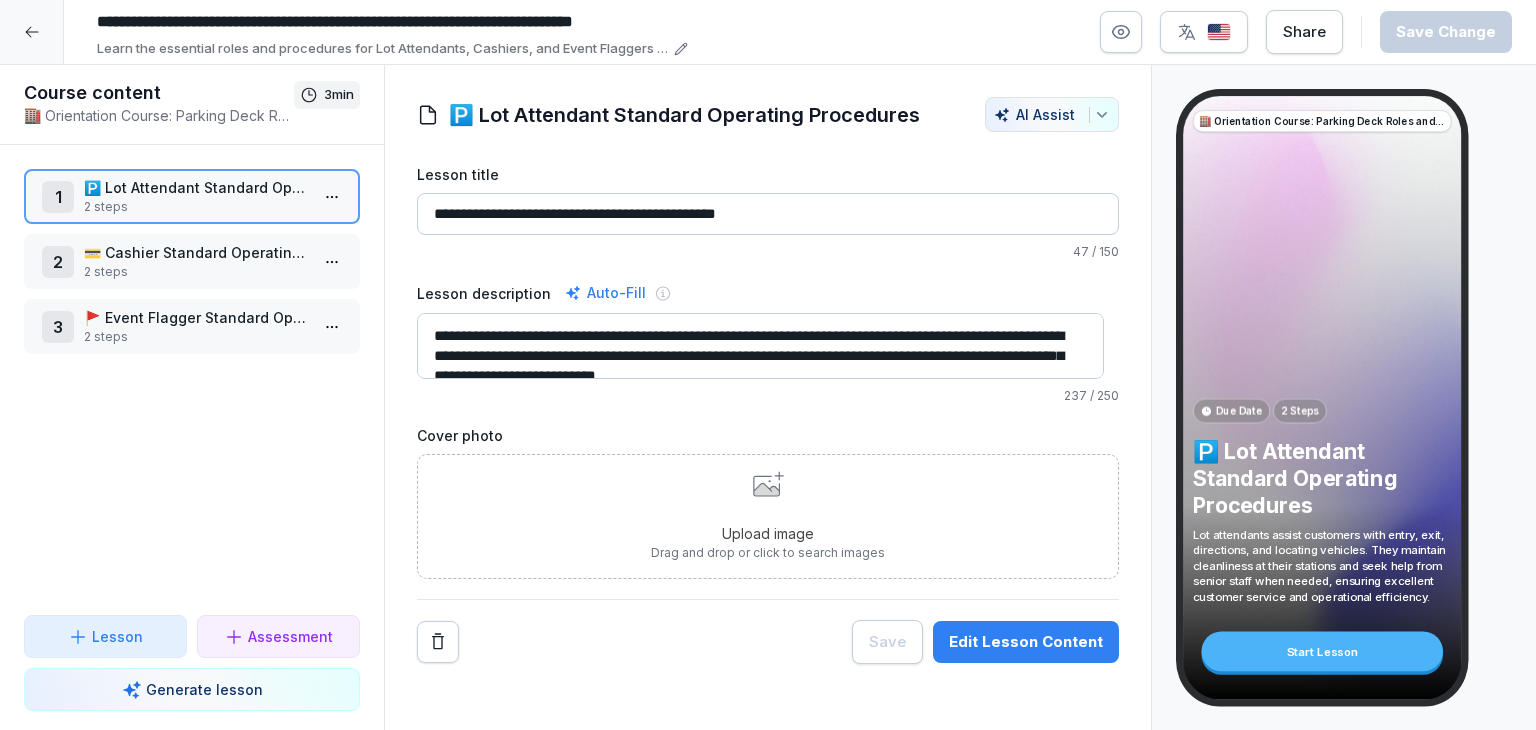 click on "2 steps" at bounding box center (196, 337) 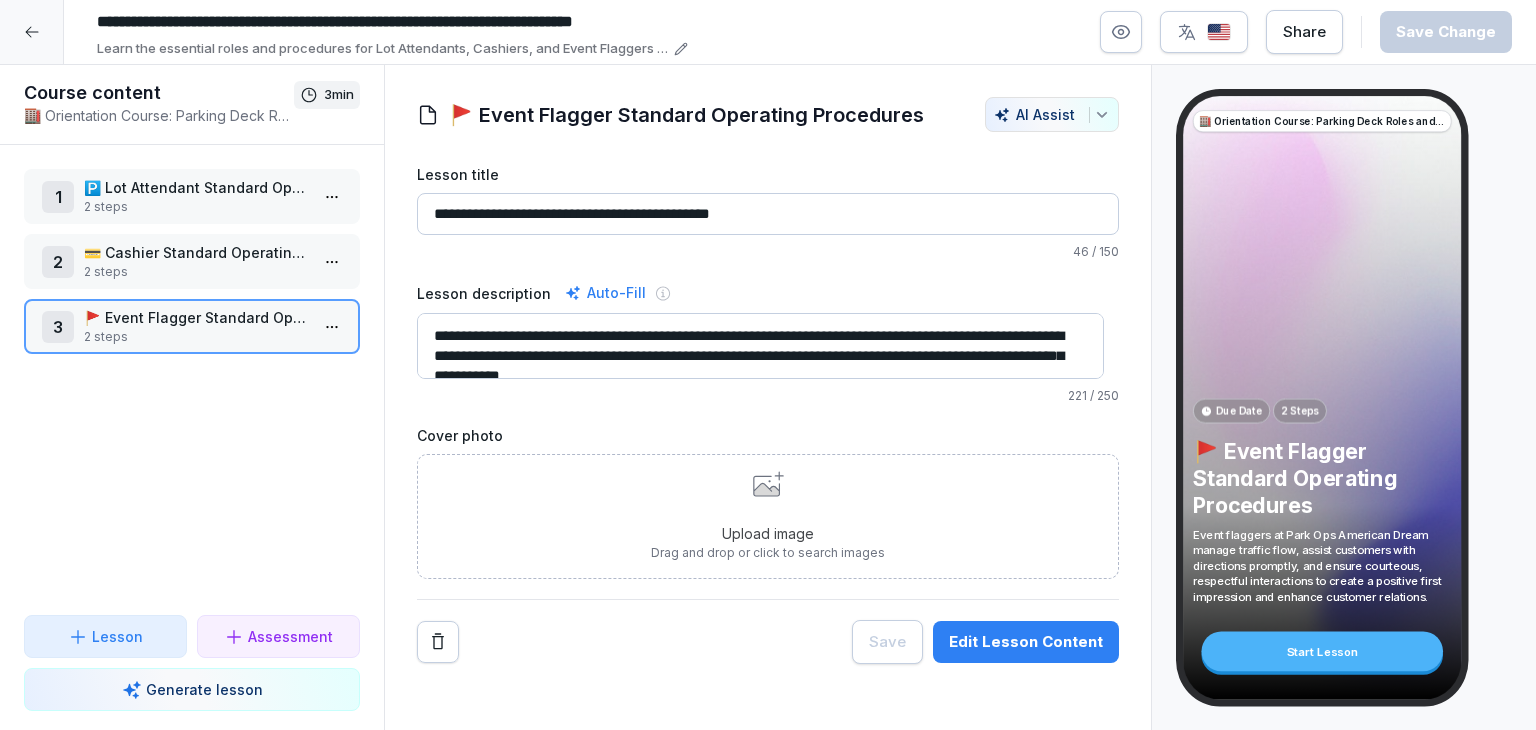click on "2 steps" at bounding box center [196, 272] 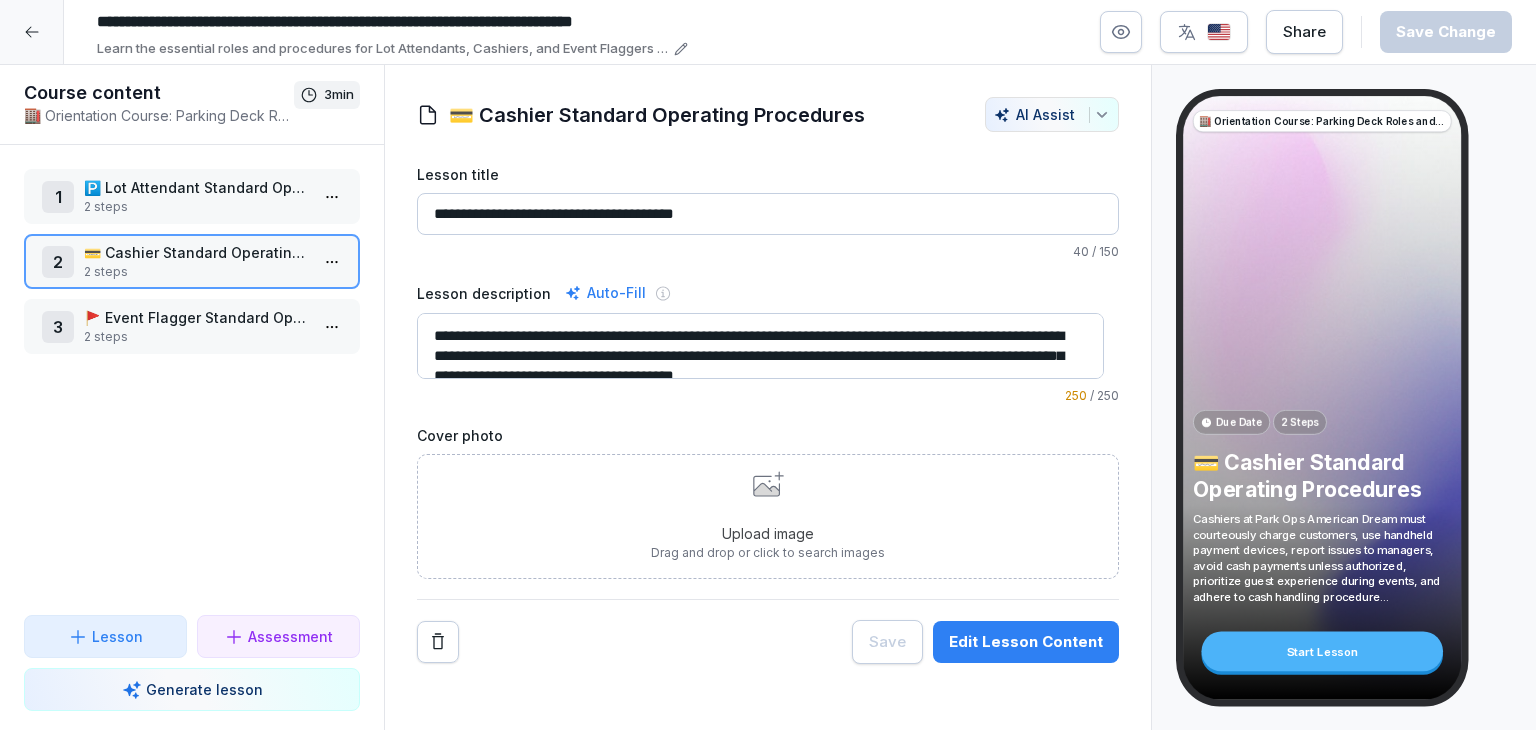 click on "2 steps" at bounding box center (196, 207) 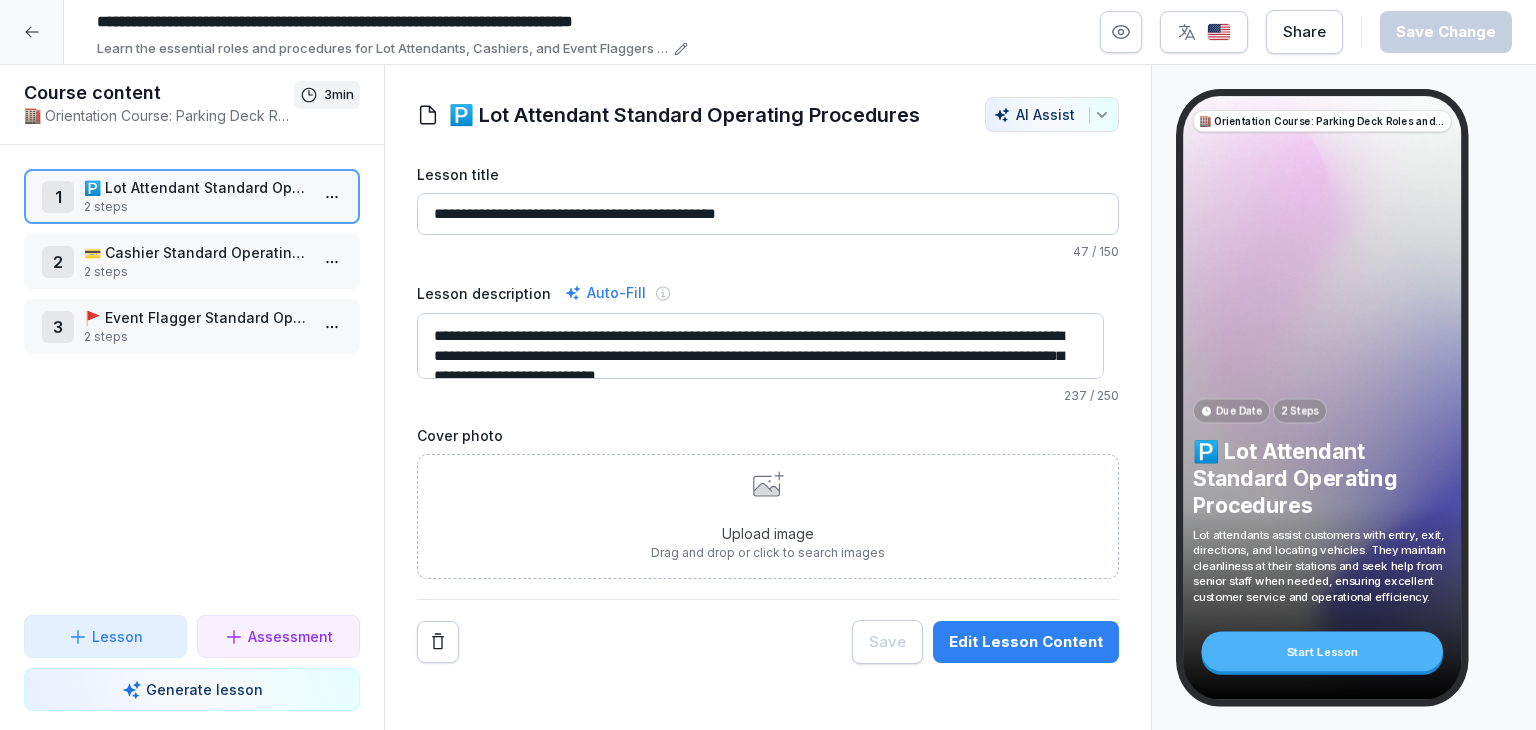 click on "Assessment" at bounding box center (278, 636) 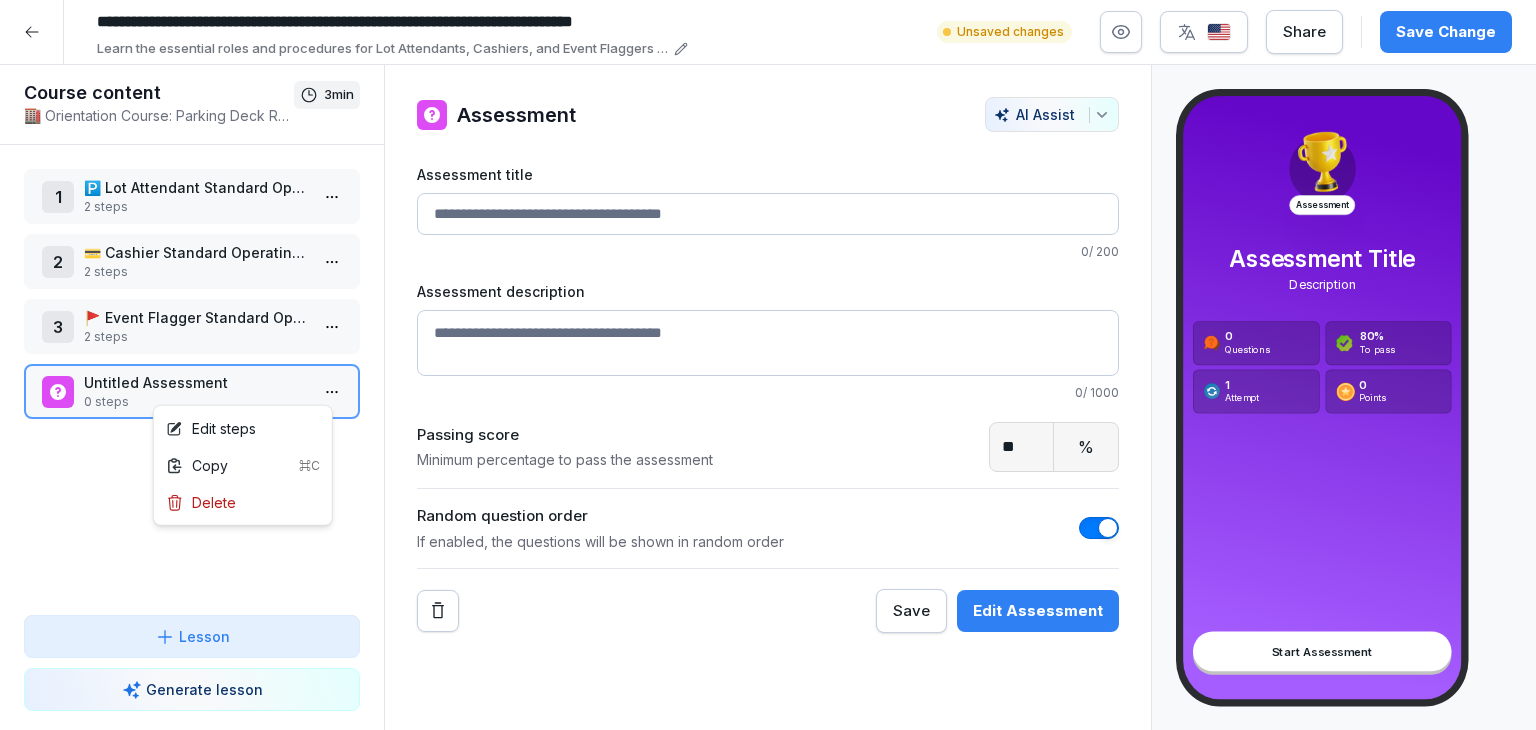 click on "**********" at bounding box center (768, 365) 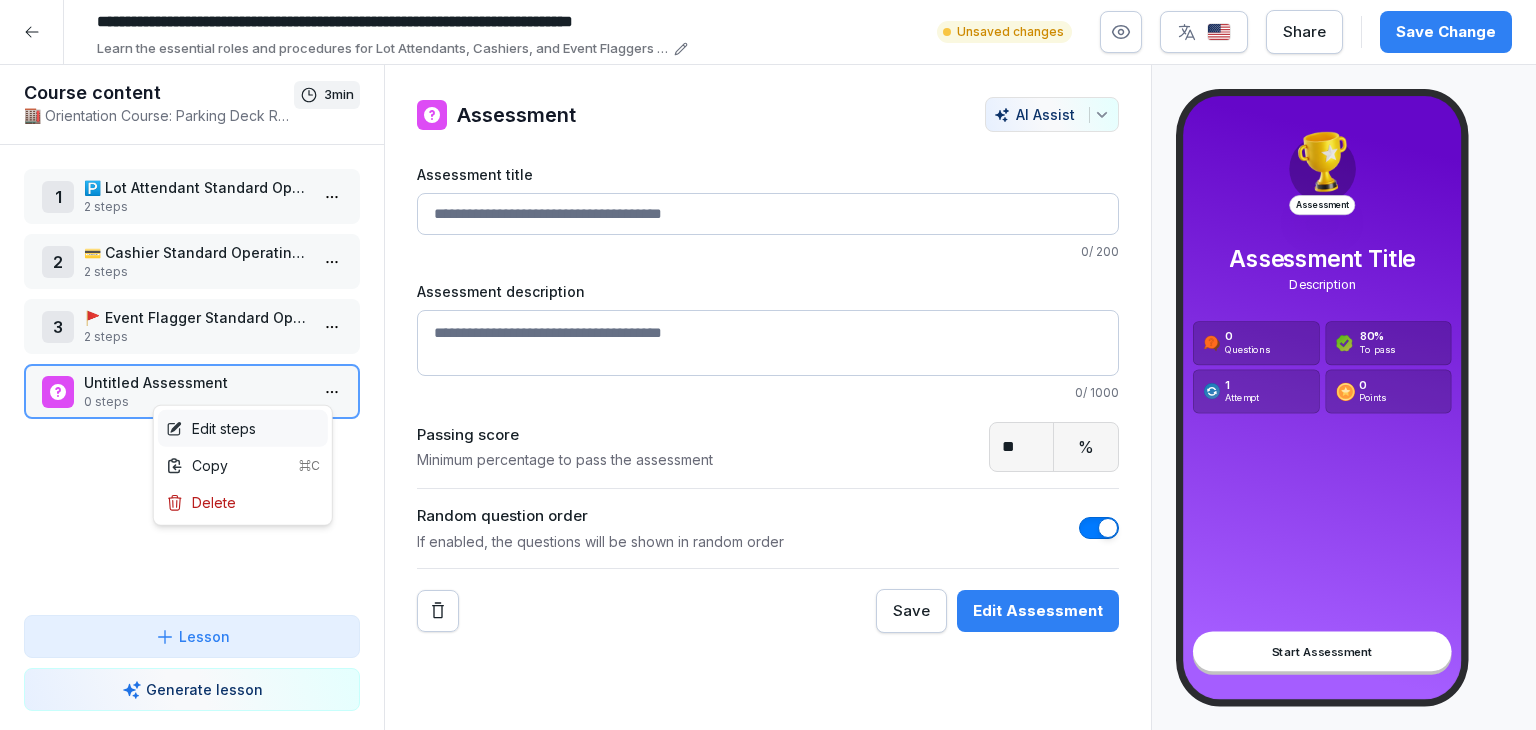 click on "Edit steps" at bounding box center (243, 428) 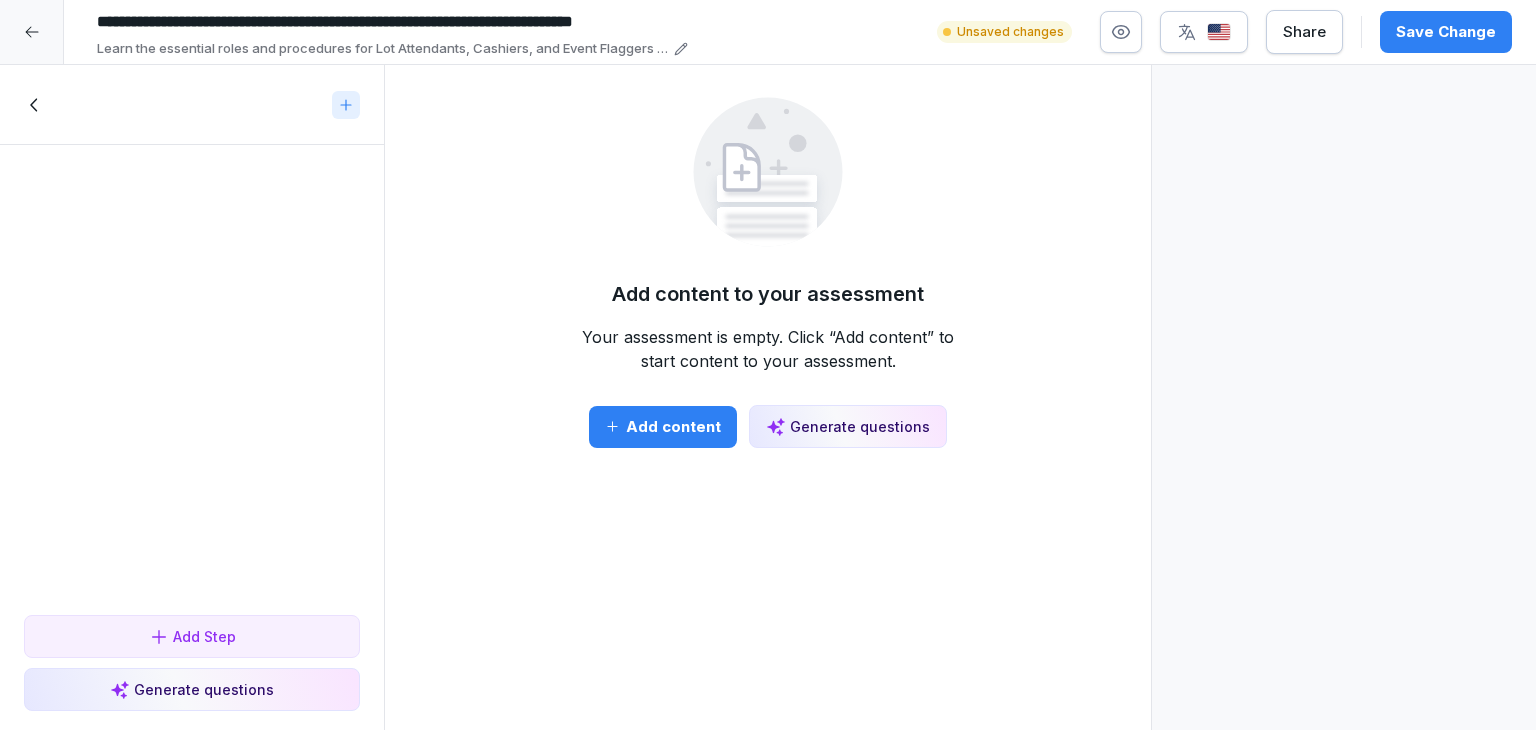 click 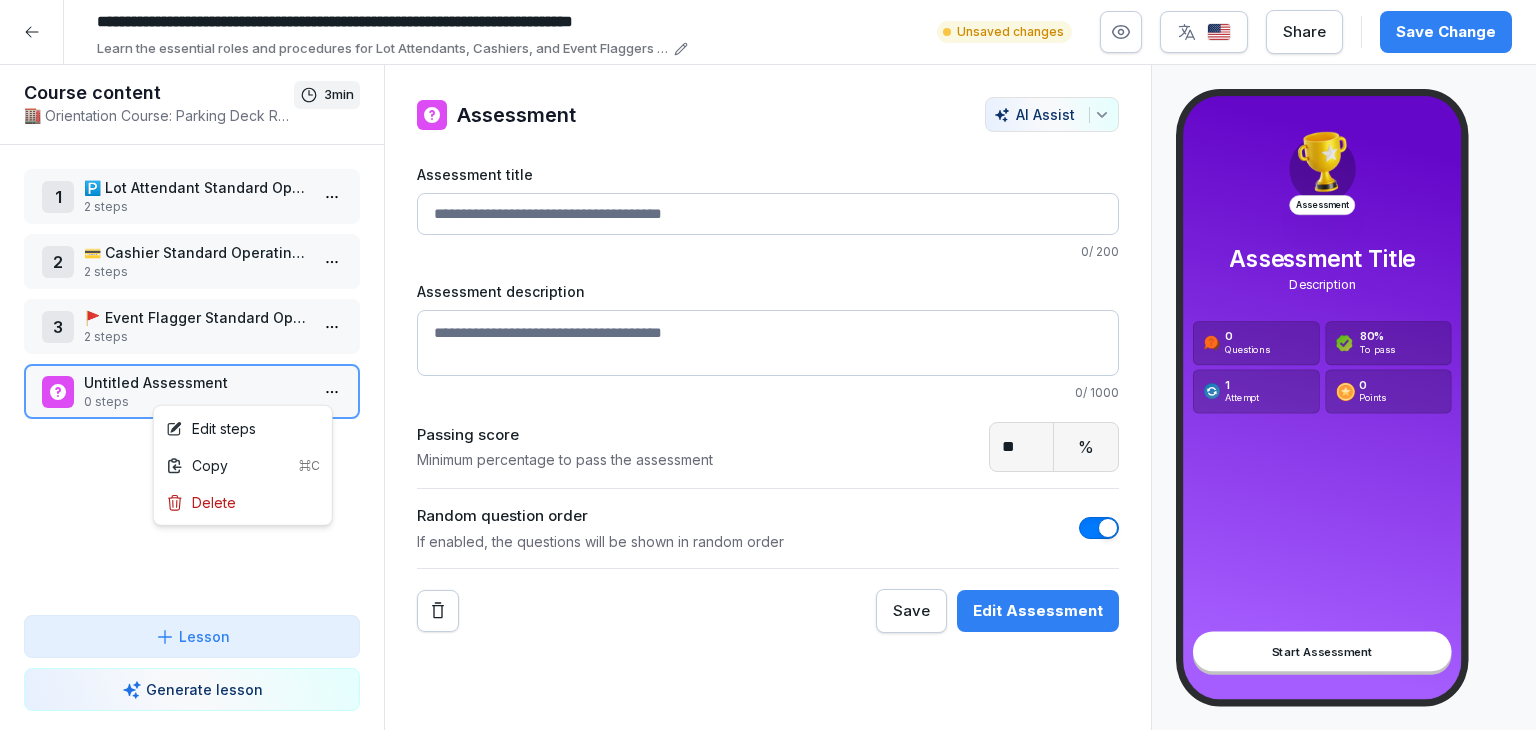 click on "**********" at bounding box center [768, 365] 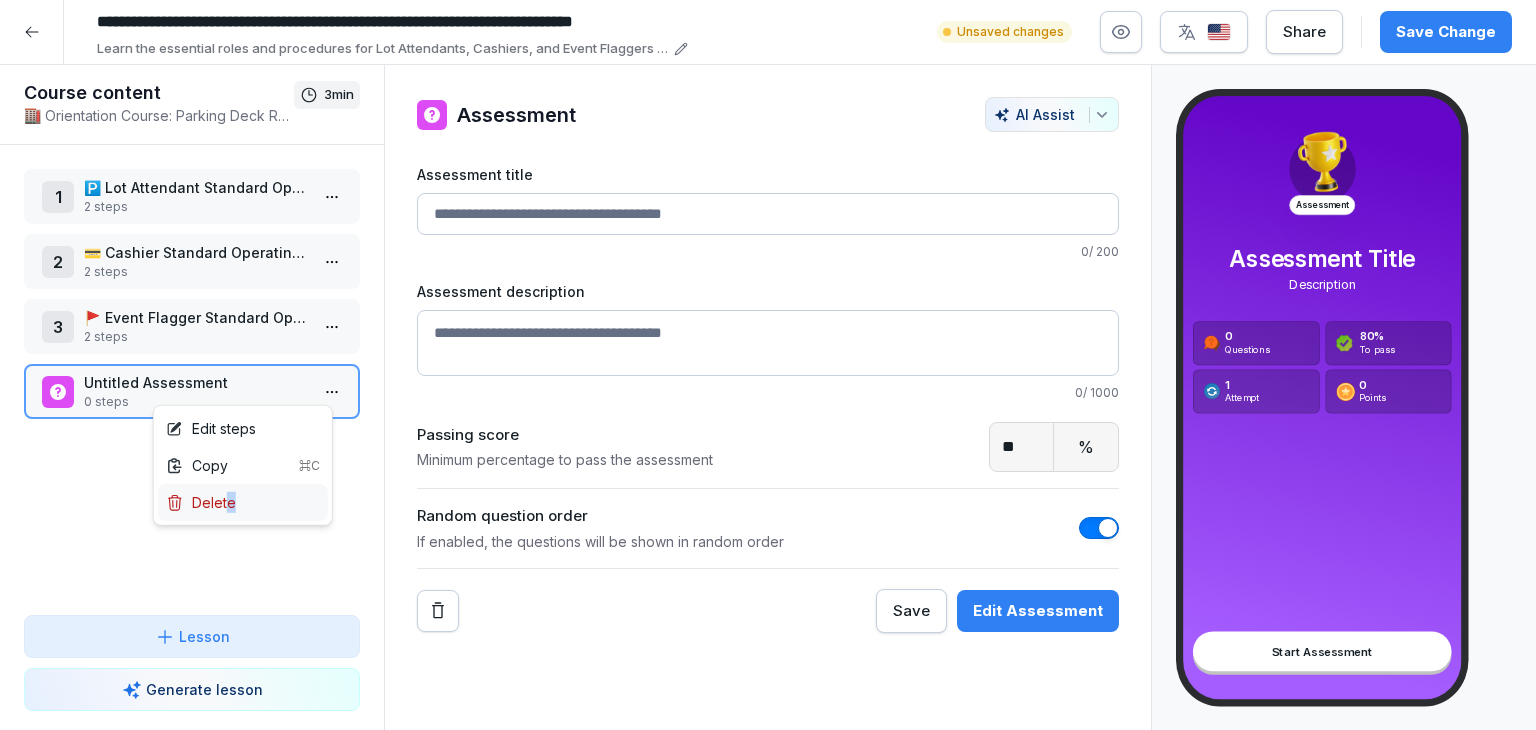 click on "Delete" at bounding box center [201, 502] 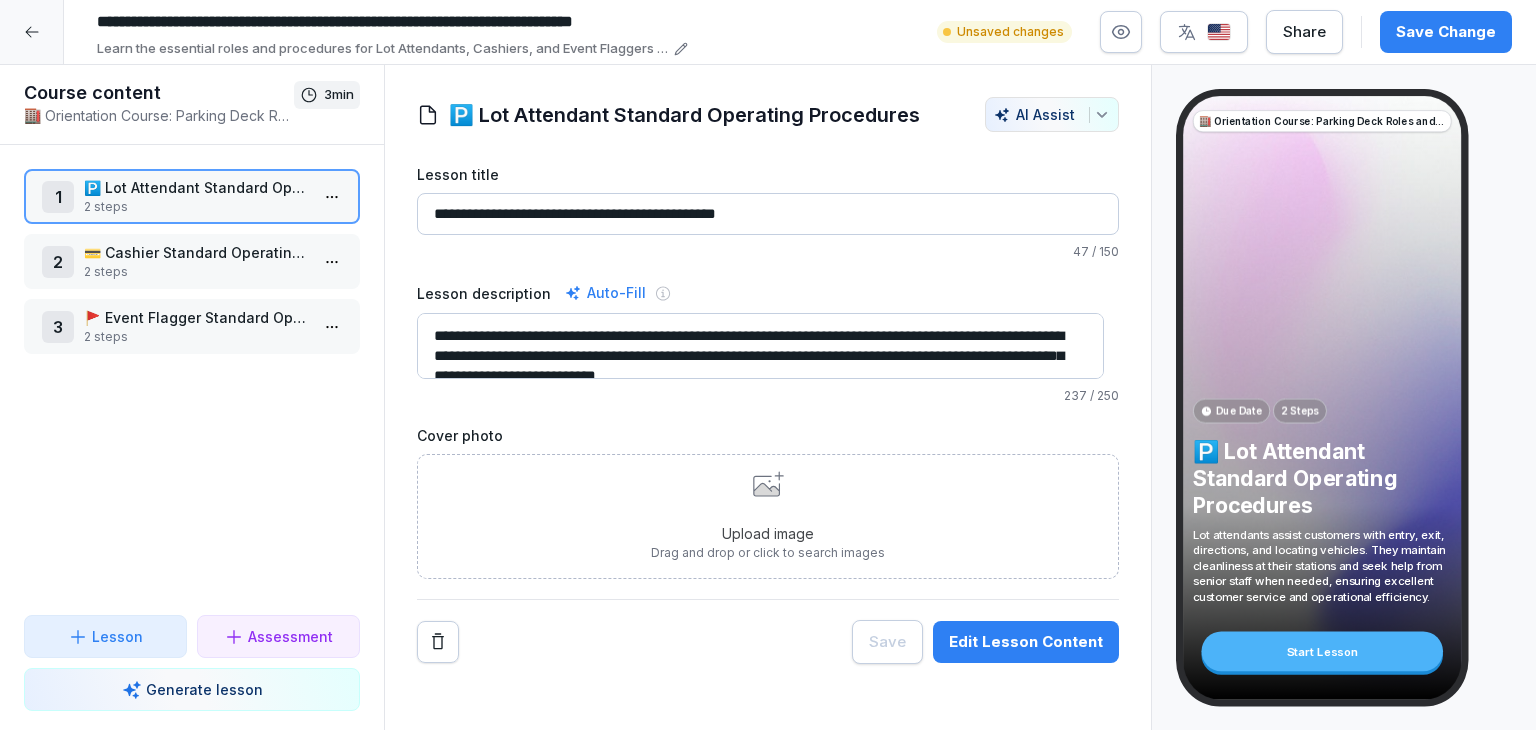 click at bounding box center [32, 32] 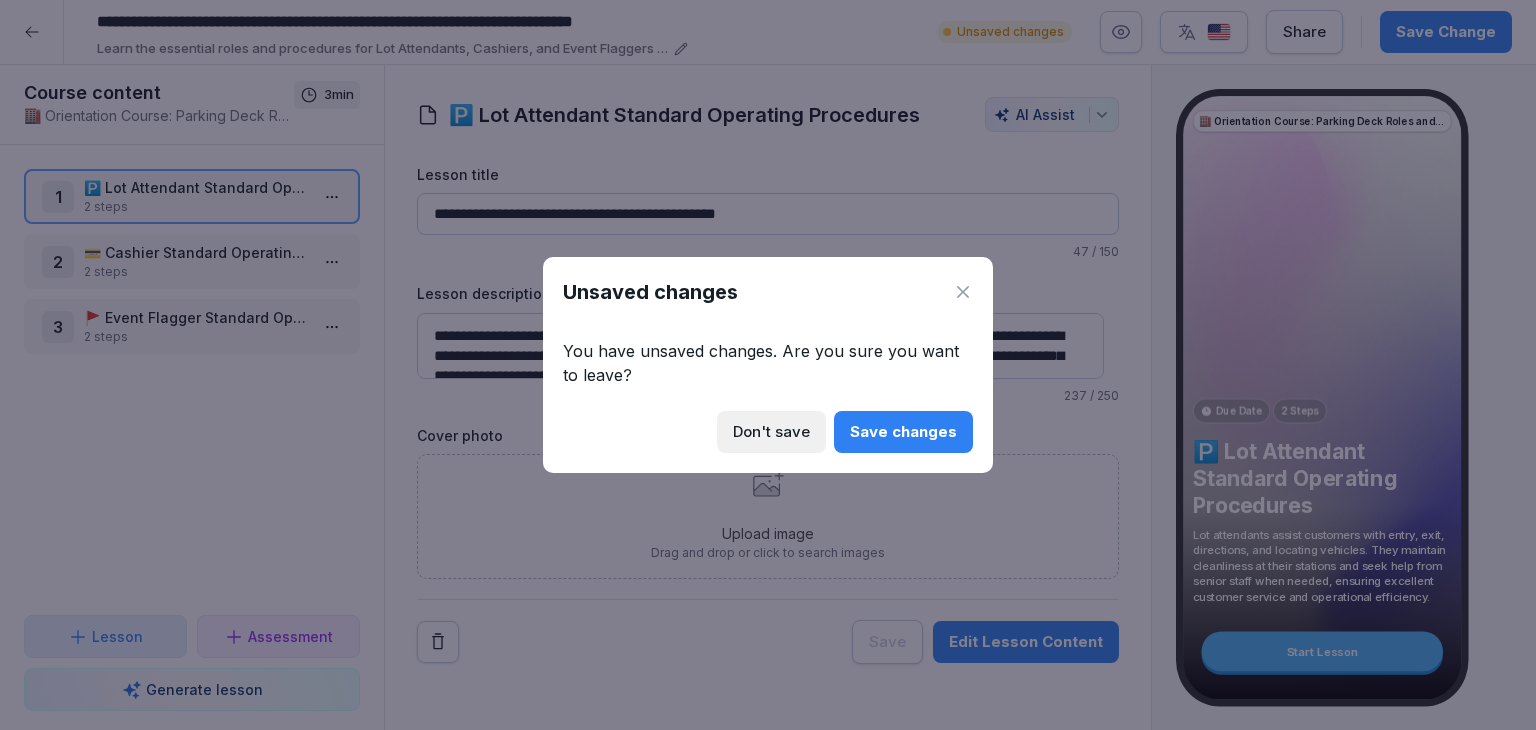 click on "Don't save" at bounding box center [771, 432] 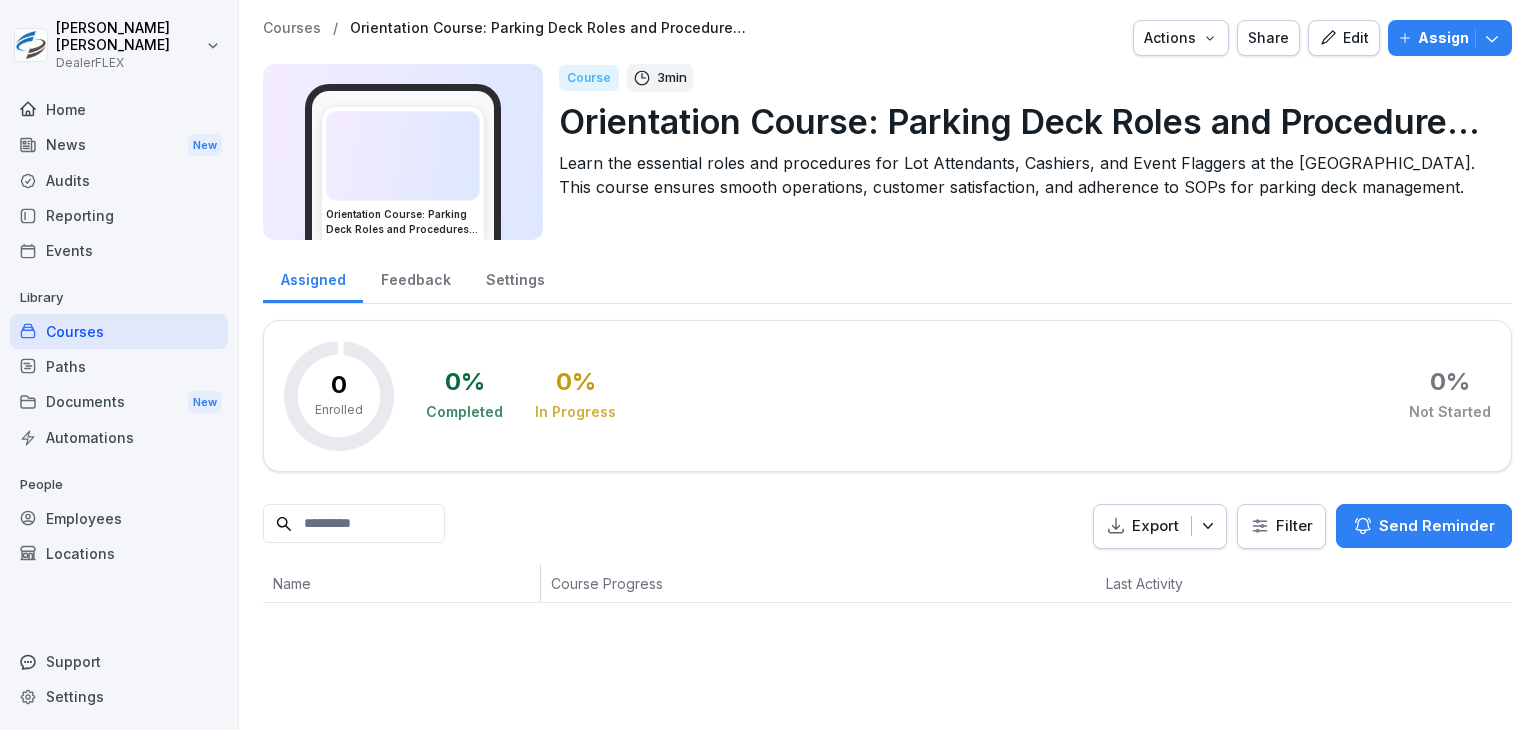 click on "Home" at bounding box center (119, 109) 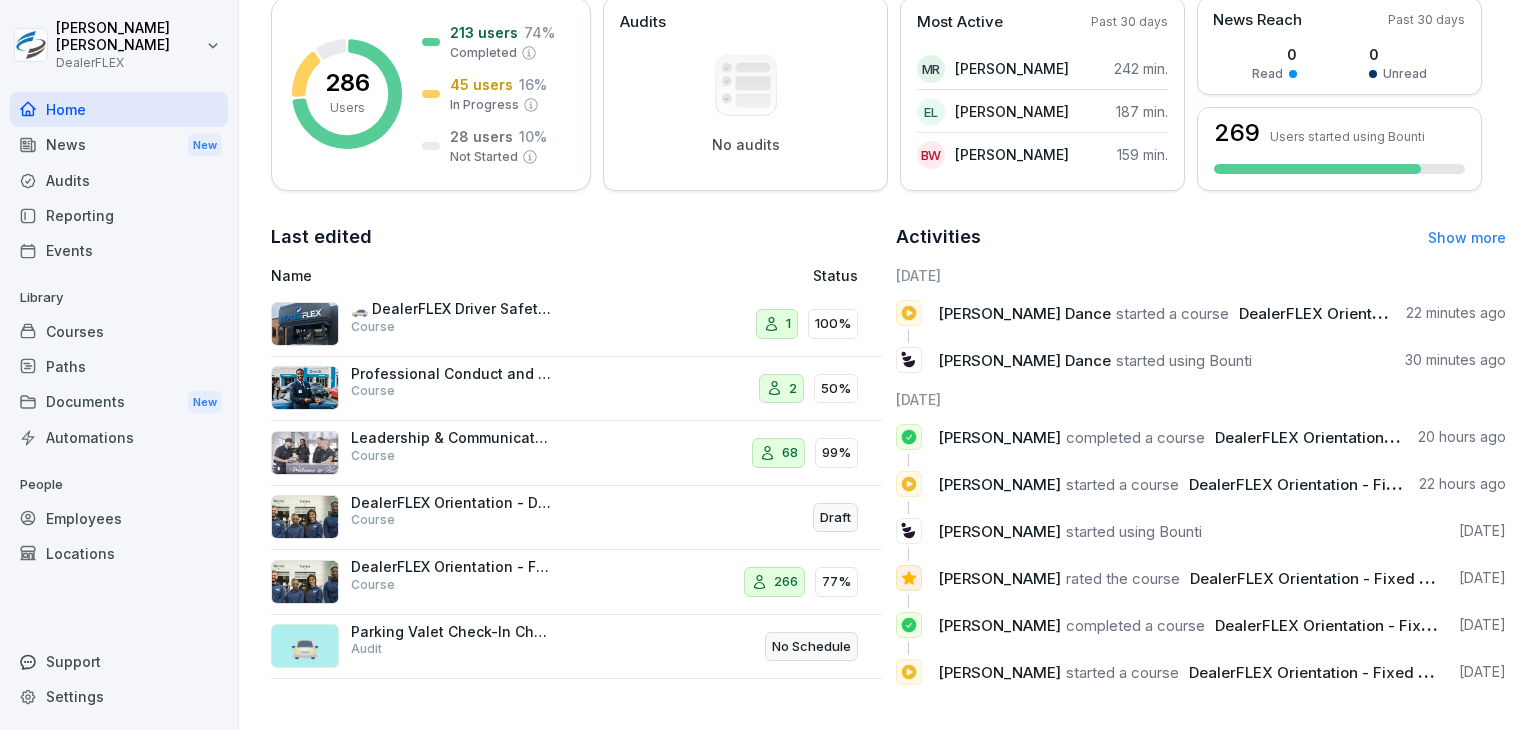 scroll, scrollTop: 322, scrollLeft: 0, axis: vertical 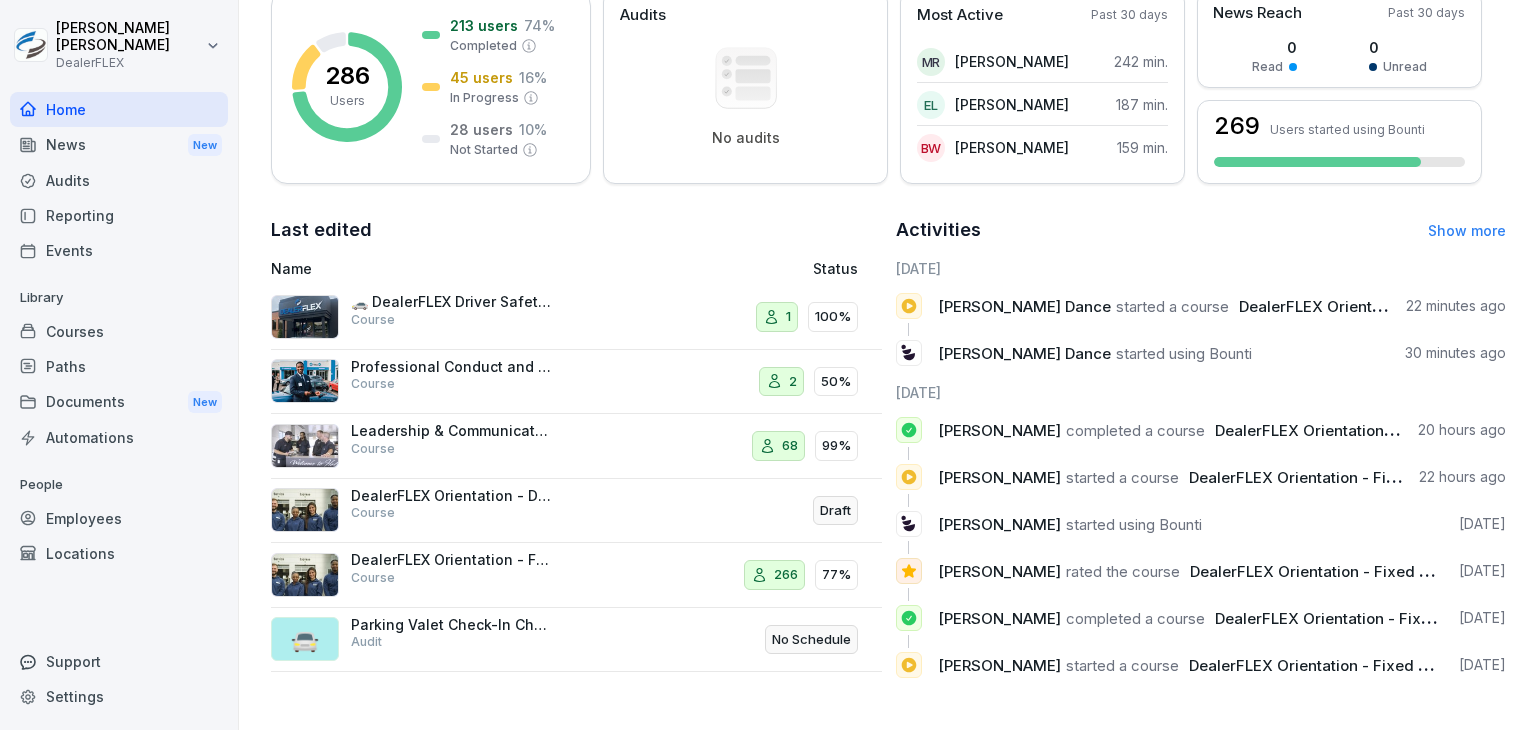 click on "🚗 DealerFLEX Driver Safety Training & Evaluation" at bounding box center [451, 302] 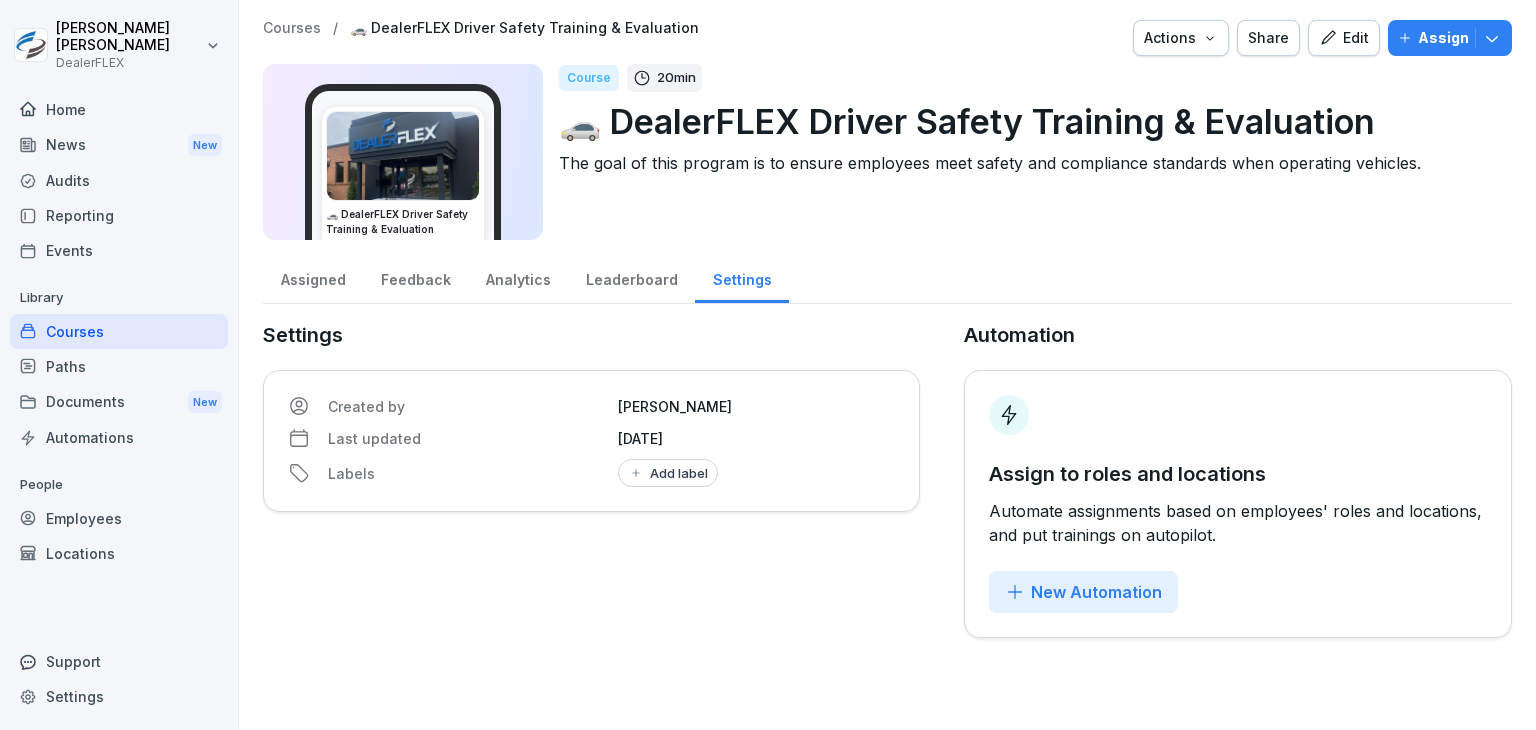 click on "Assigned" at bounding box center (313, 277) 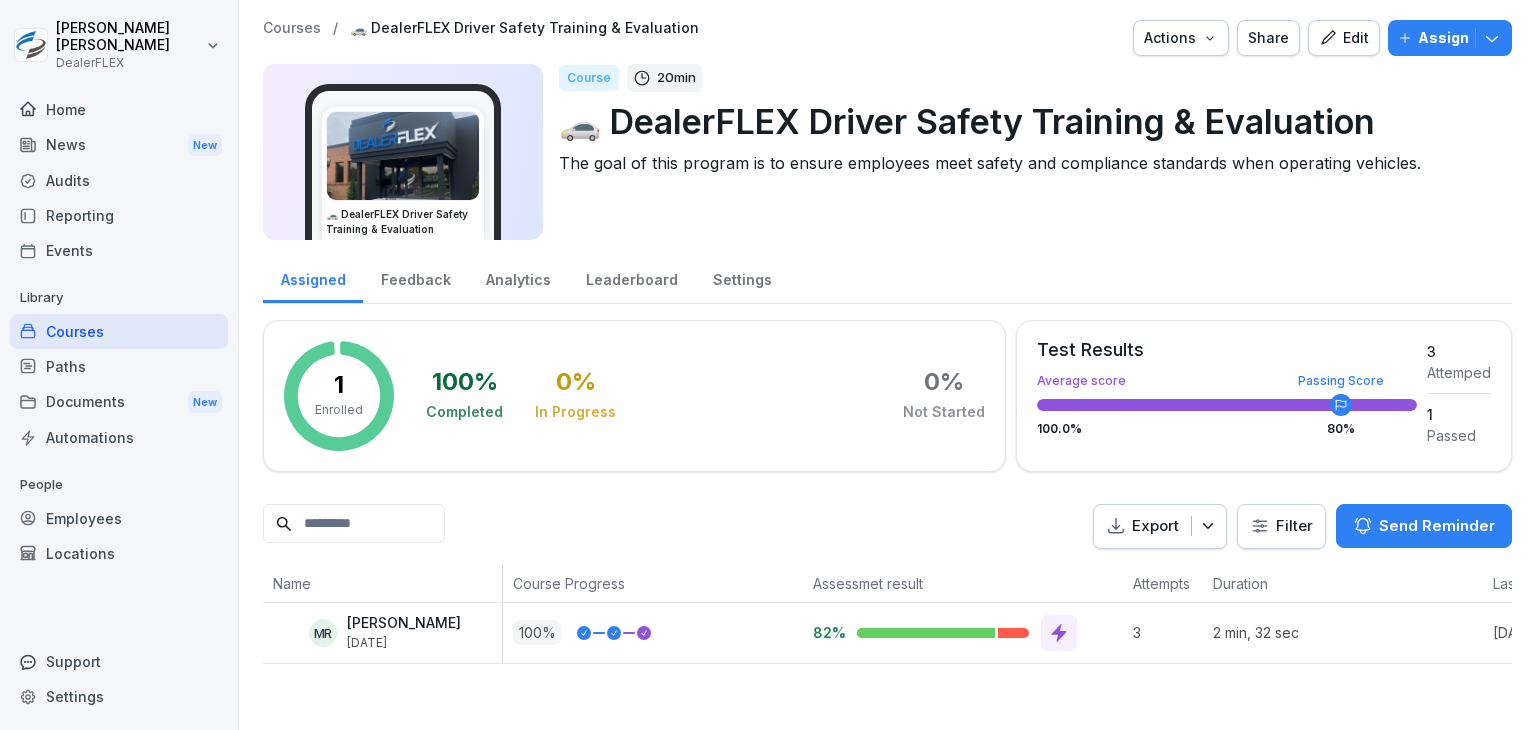 click on "Courses" at bounding box center [119, 331] 